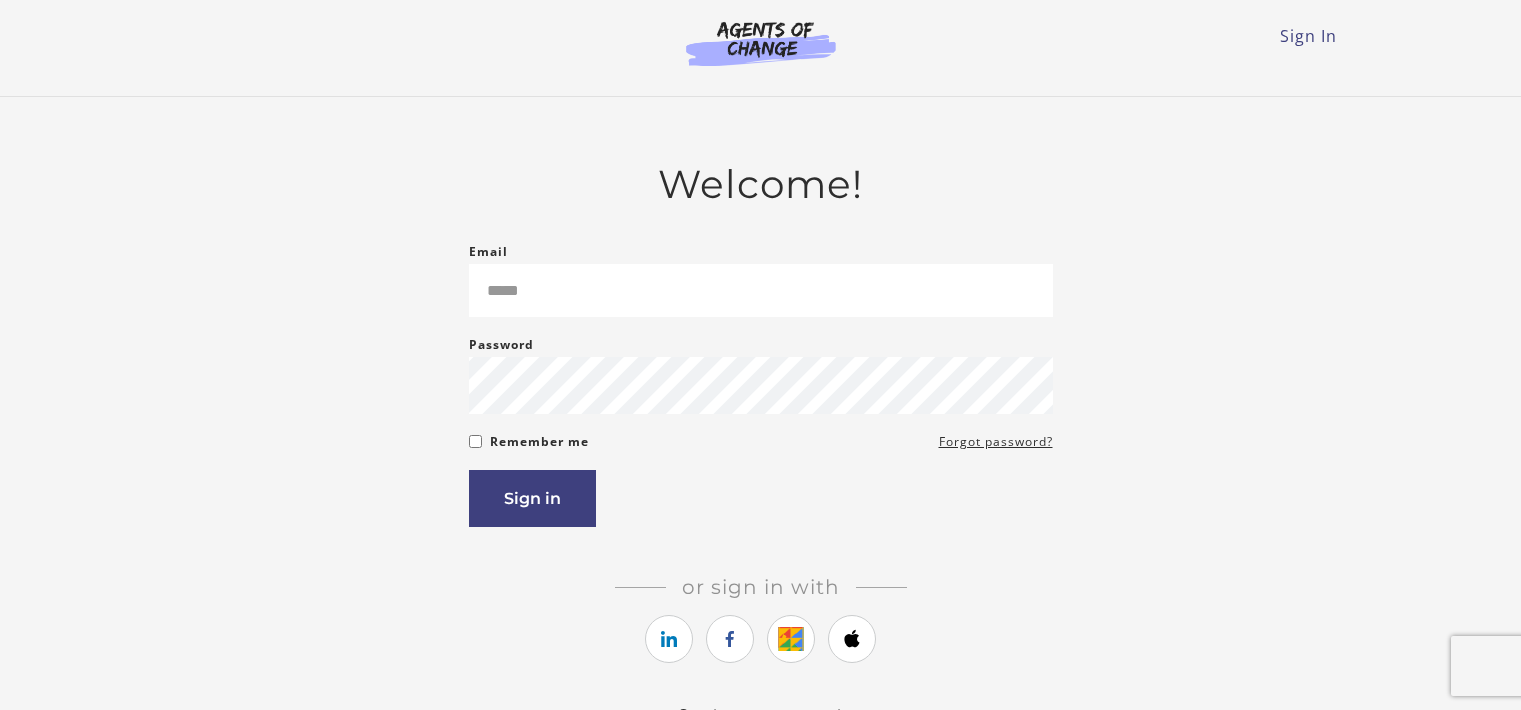 scroll, scrollTop: 0, scrollLeft: 0, axis: both 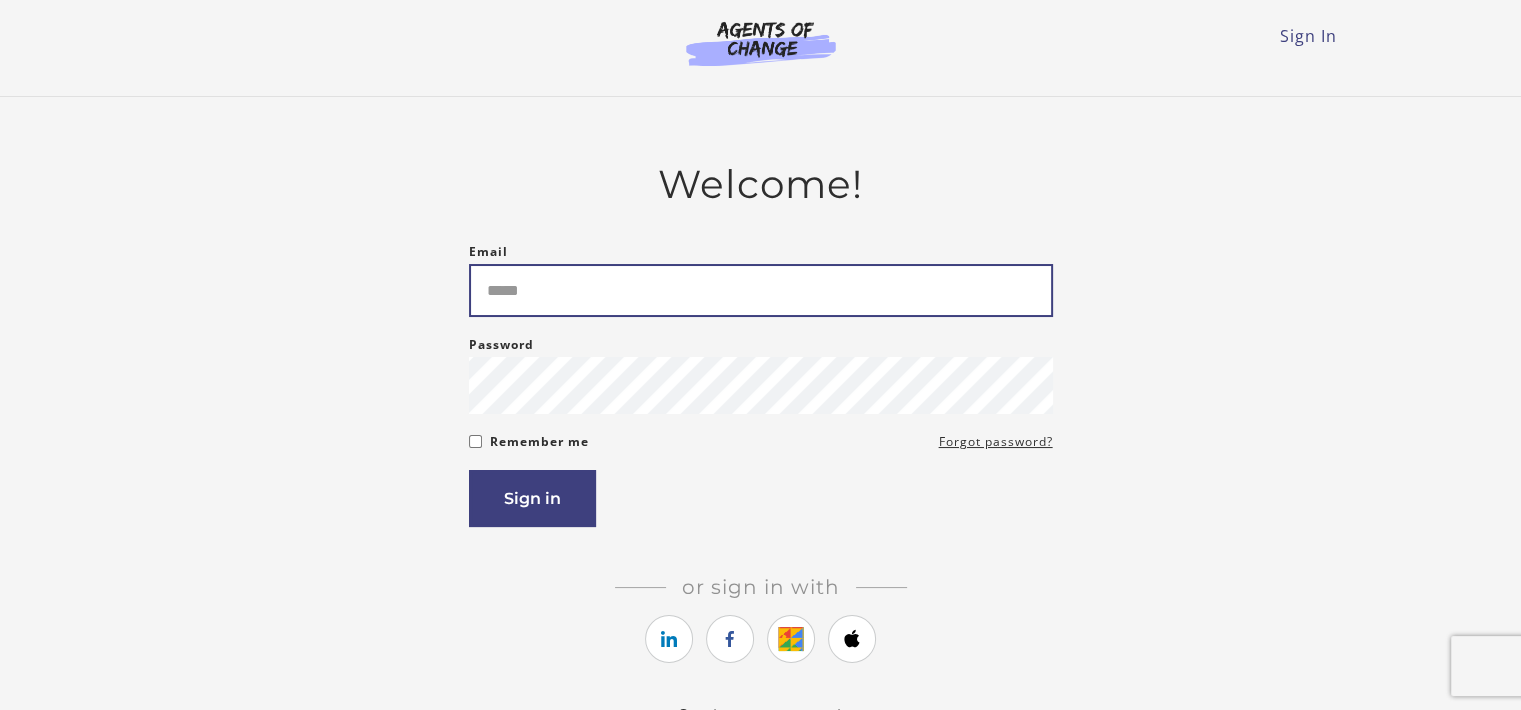 click on "Email" at bounding box center [761, 290] 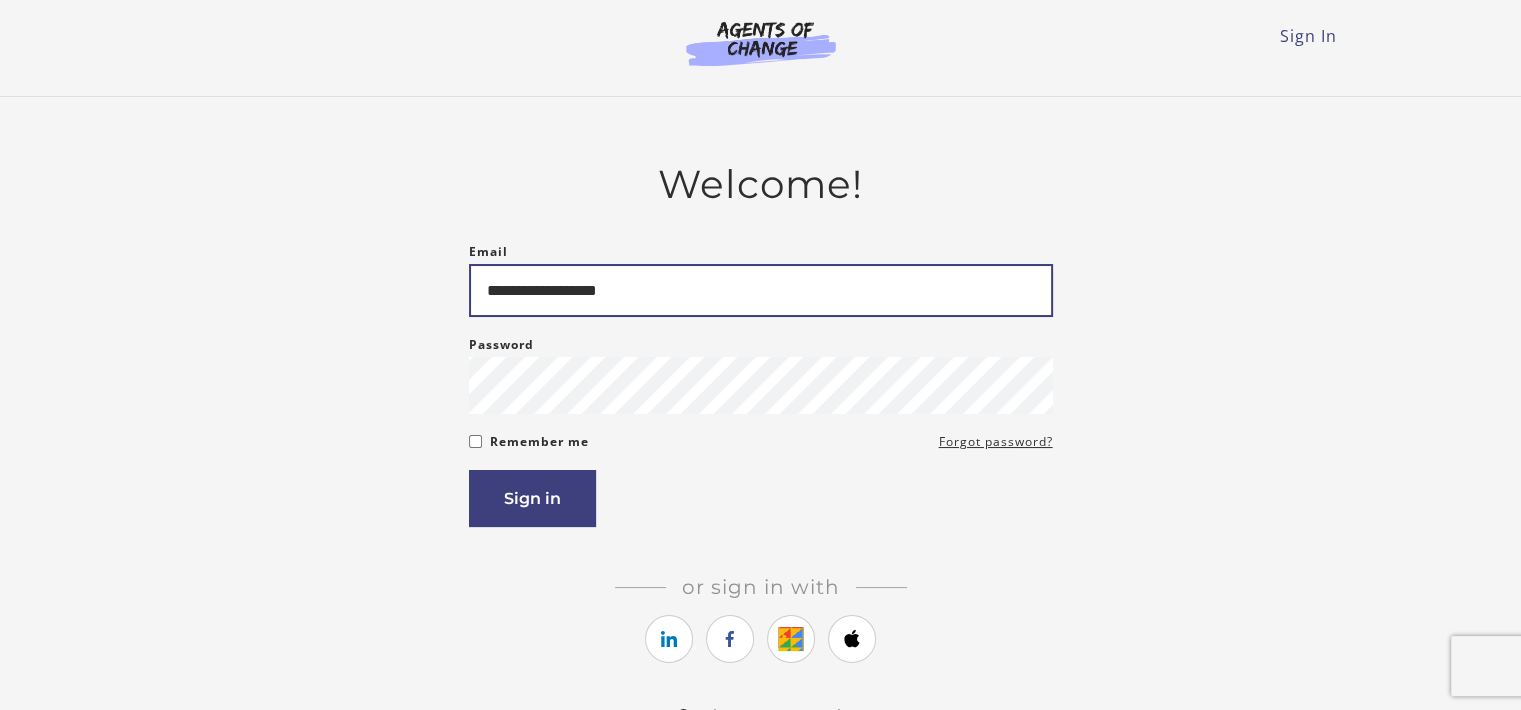 type on "**********" 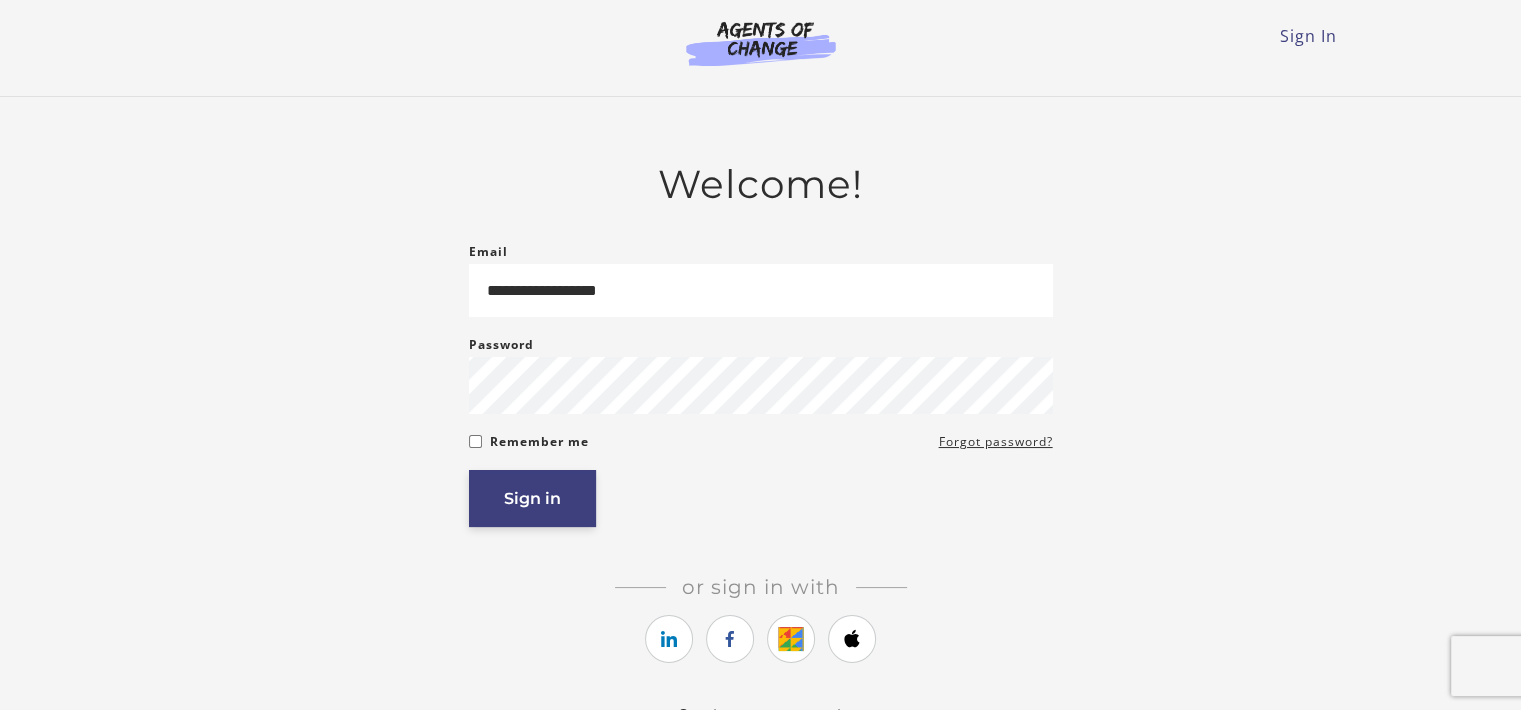 click on "Sign in" at bounding box center (532, 498) 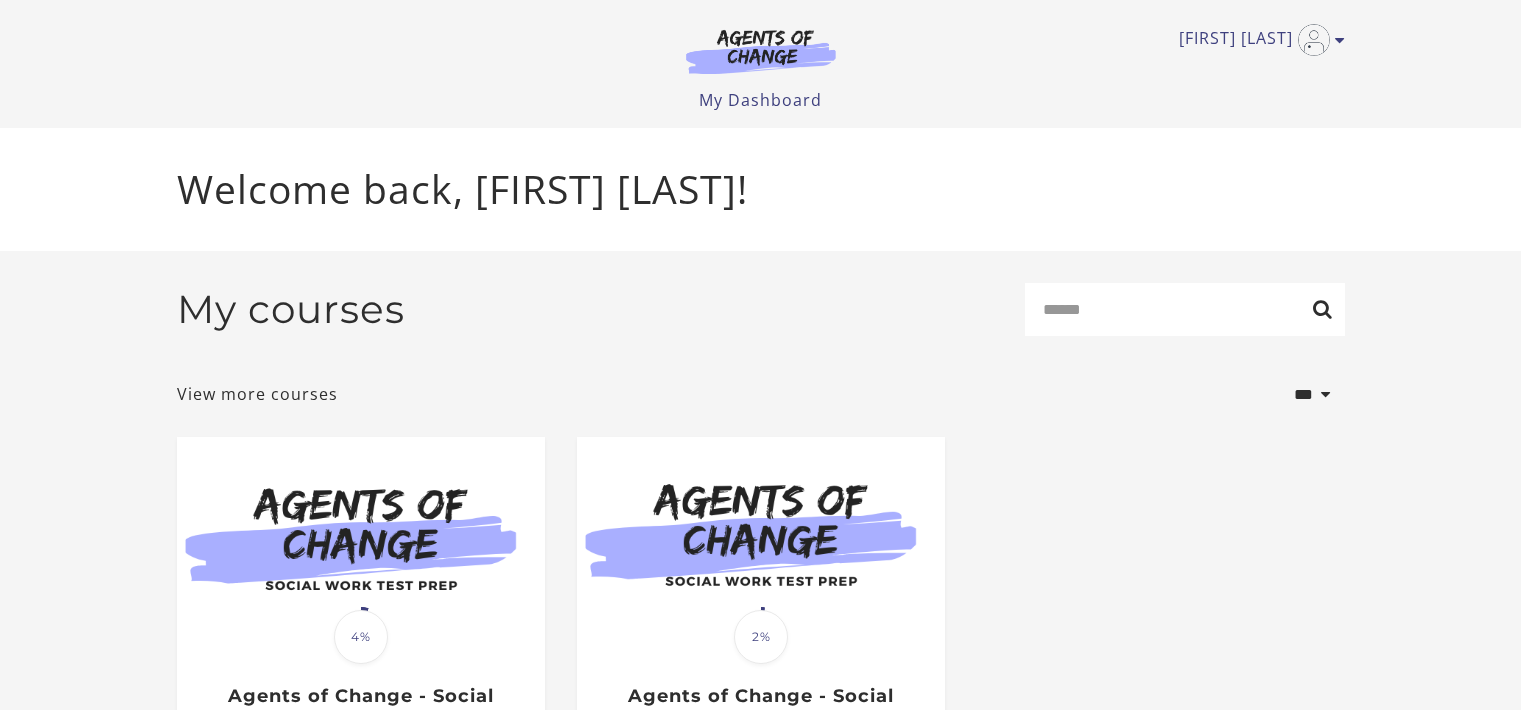 scroll, scrollTop: 0, scrollLeft: 0, axis: both 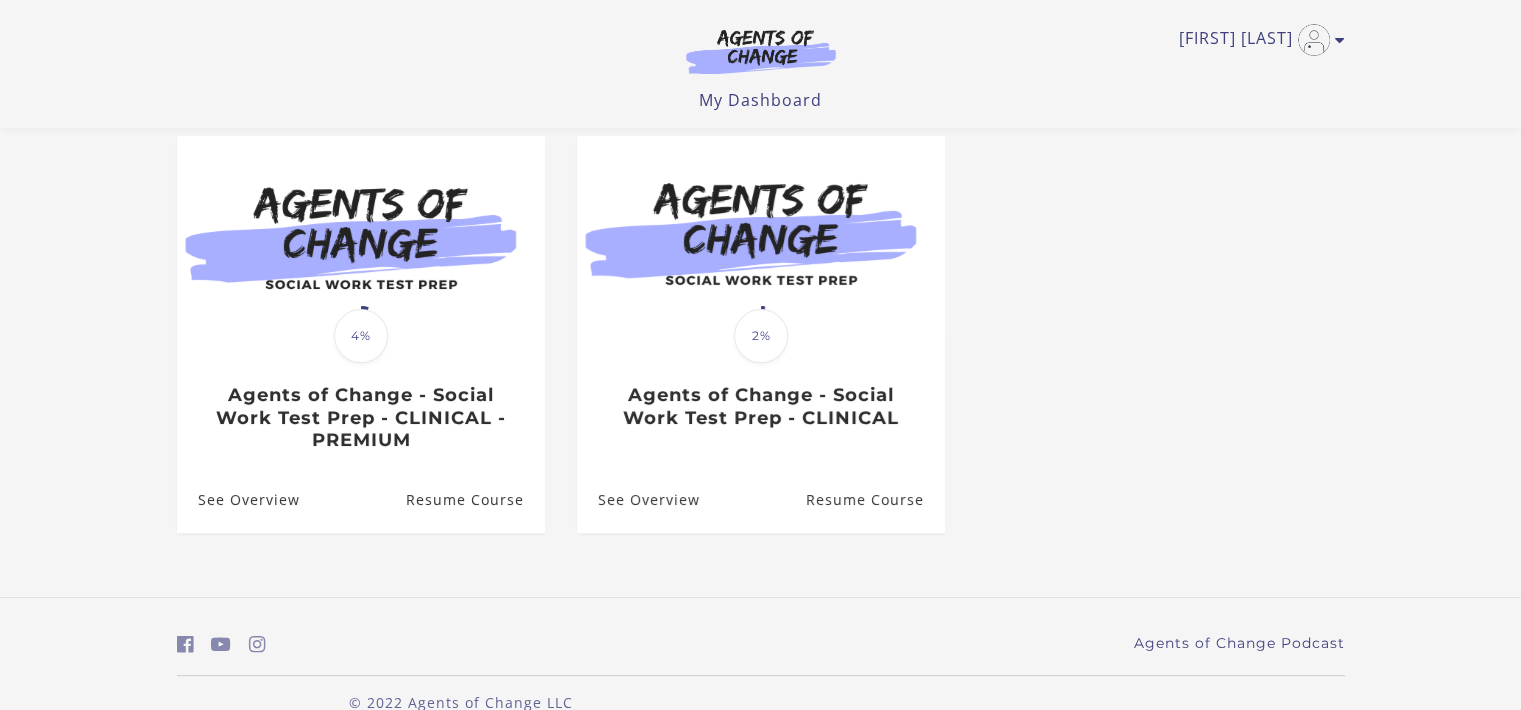 click on "Resume Course" at bounding box center (474, 500) 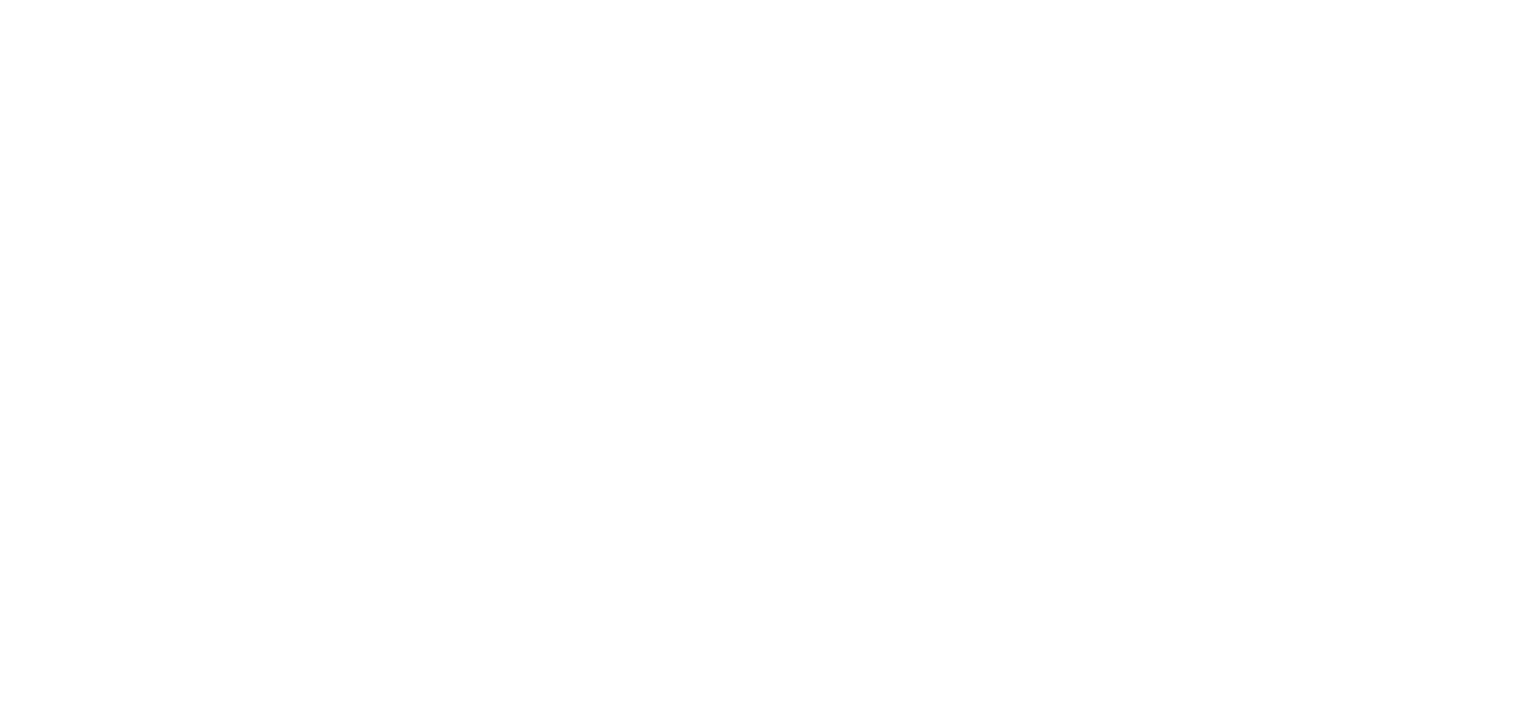 scroll, scrollTop: 0, scrollLeft: 0, axis: both 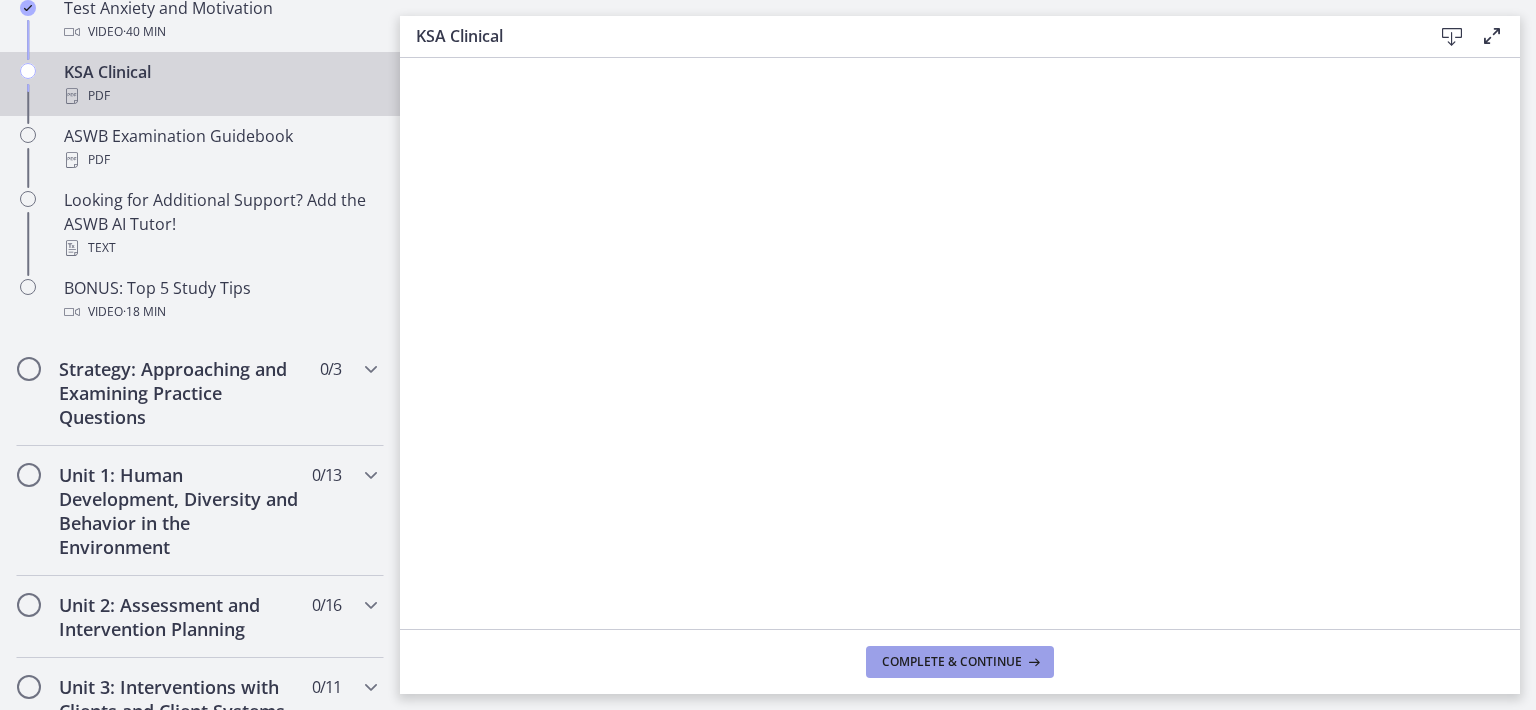 click on "Complete & continue" at bounding box center [952, 662] 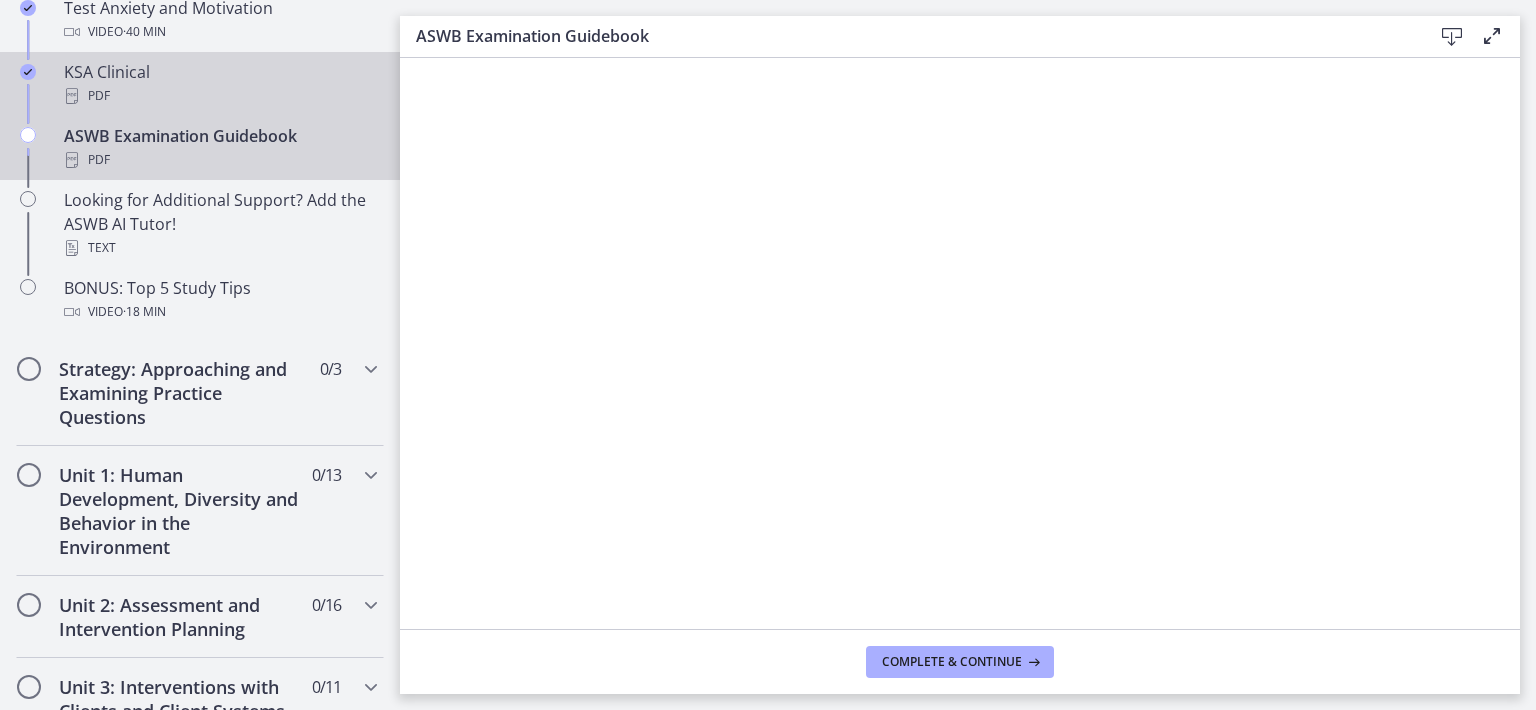 click on "KSA Clinical
PDF" at bounding box center (220, 84) 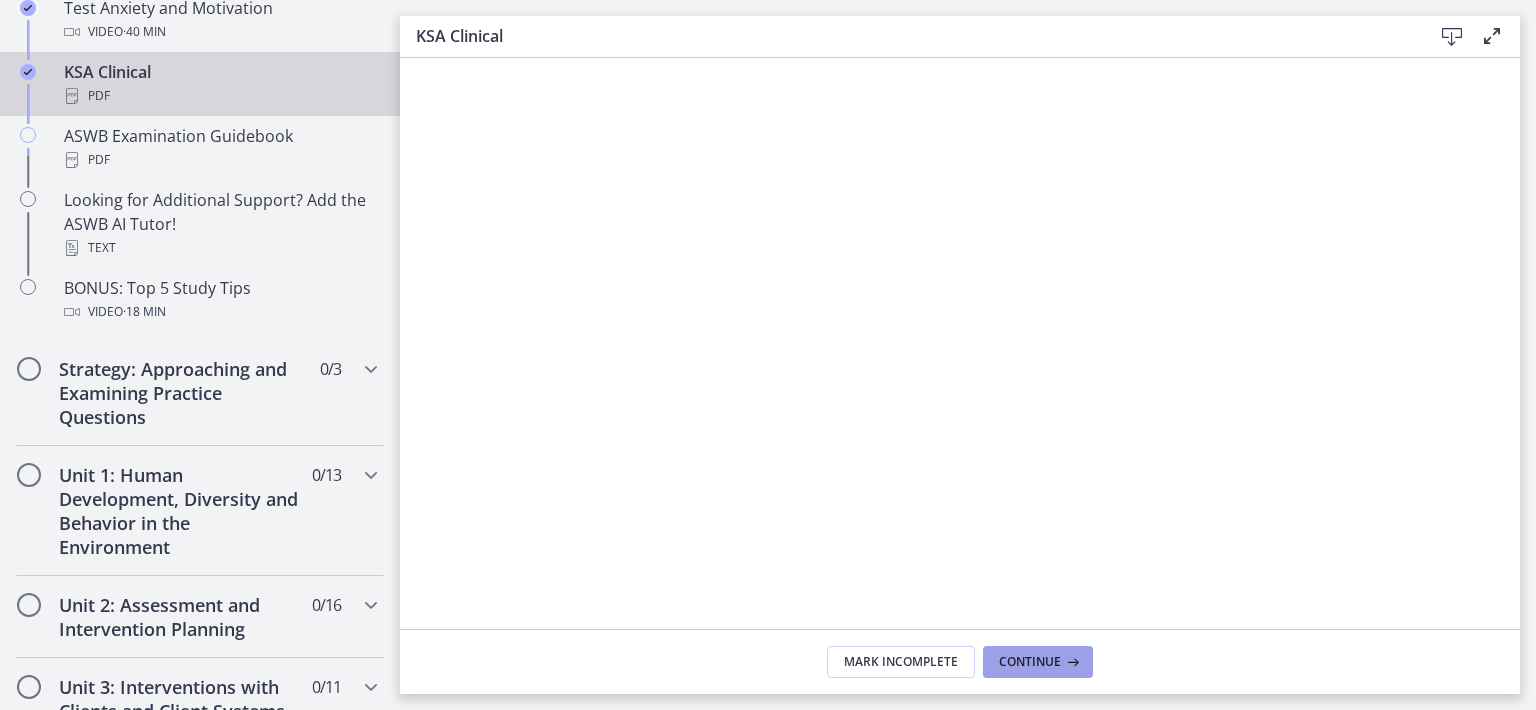 click on "Continue" at bounding box center [1030, 662] 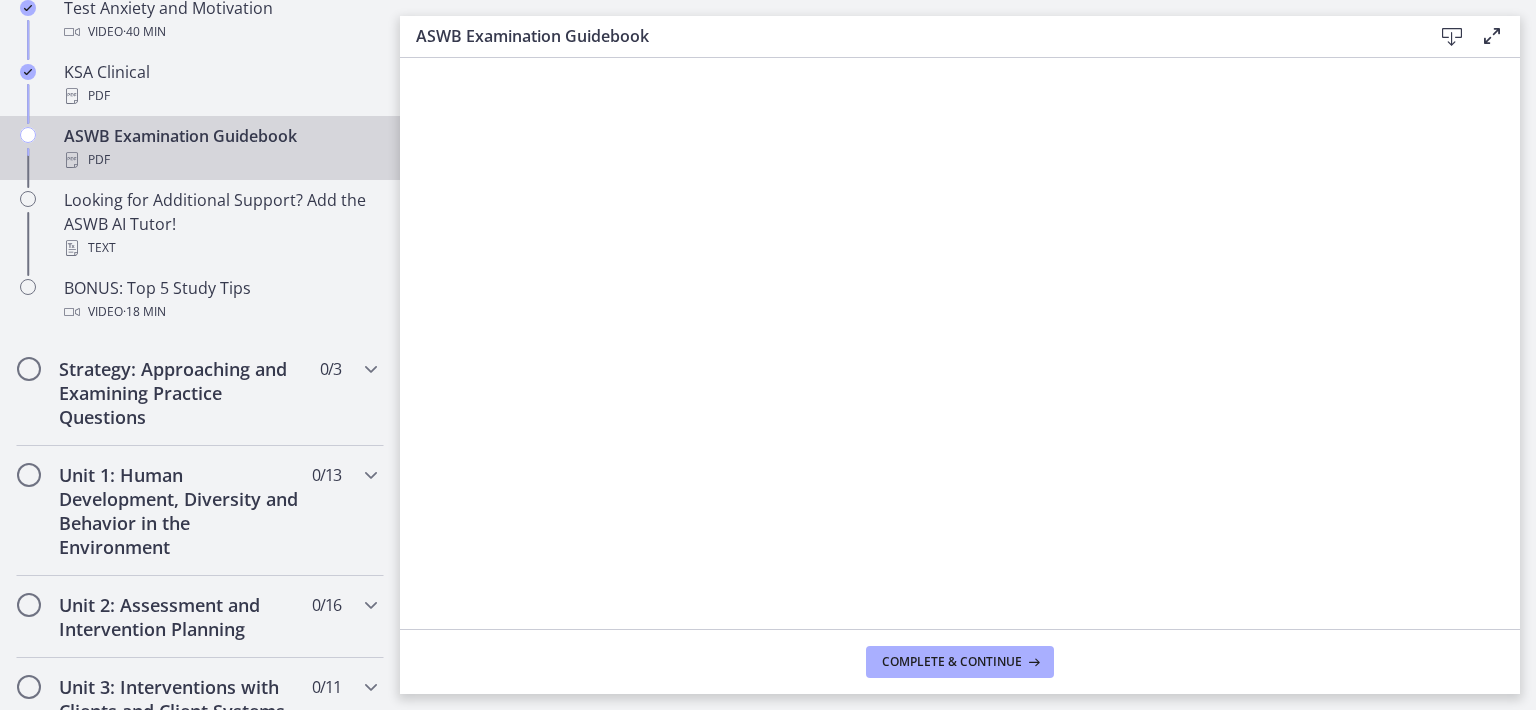 click at bounding box center [1452, 37] 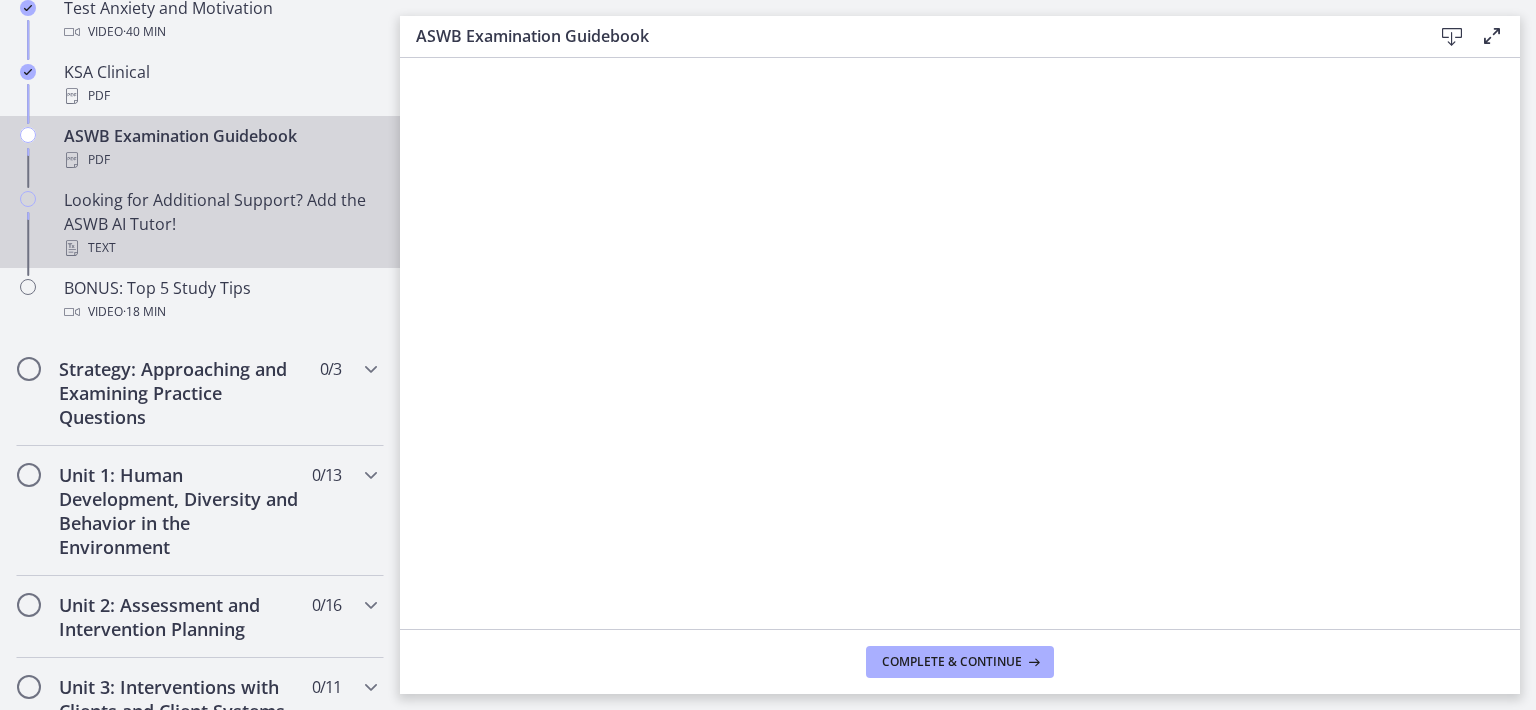 click on "Looking for Additional Support? Add the ASWB AI Tutor!
Text" at bounding box center (220, 224) 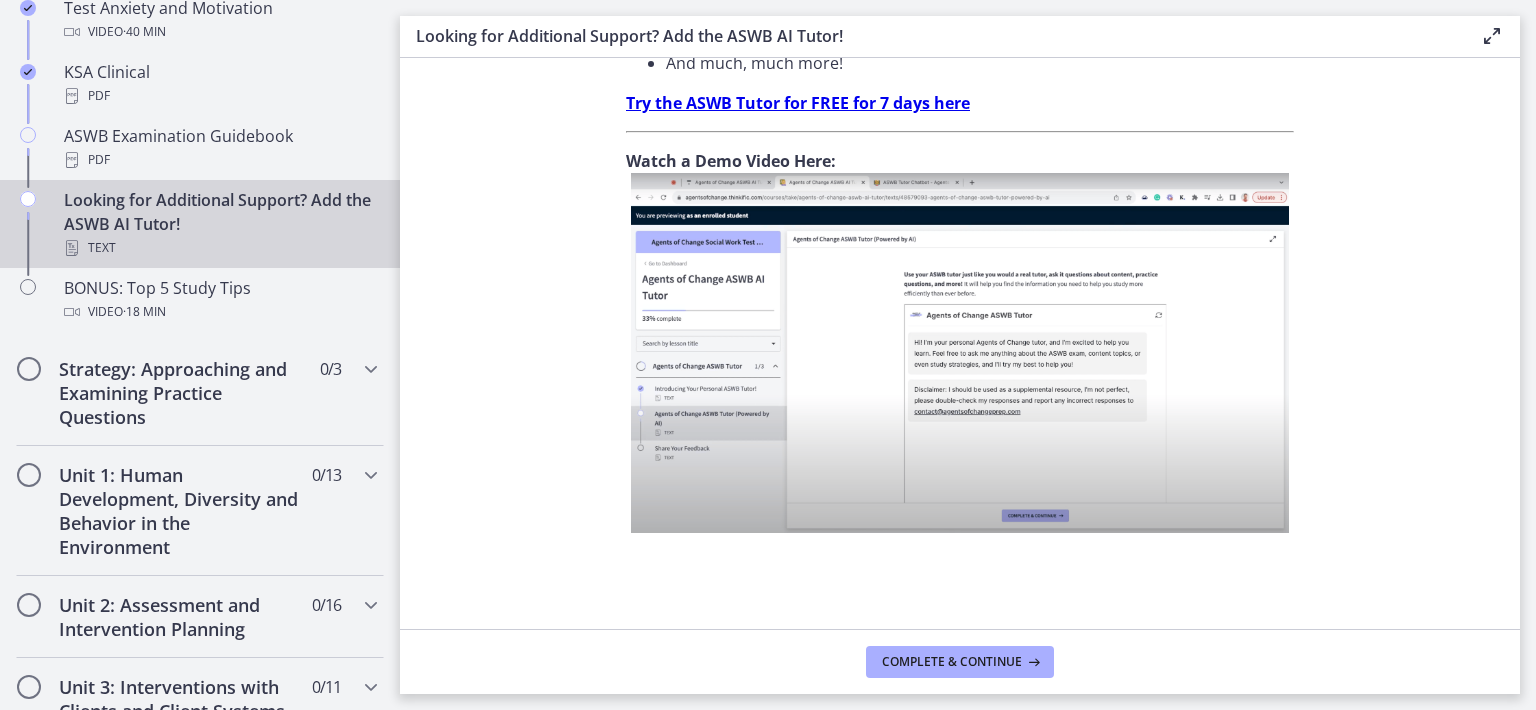 scroll, scrollTop: 1000, scrollLeft: 0, axis: vertical 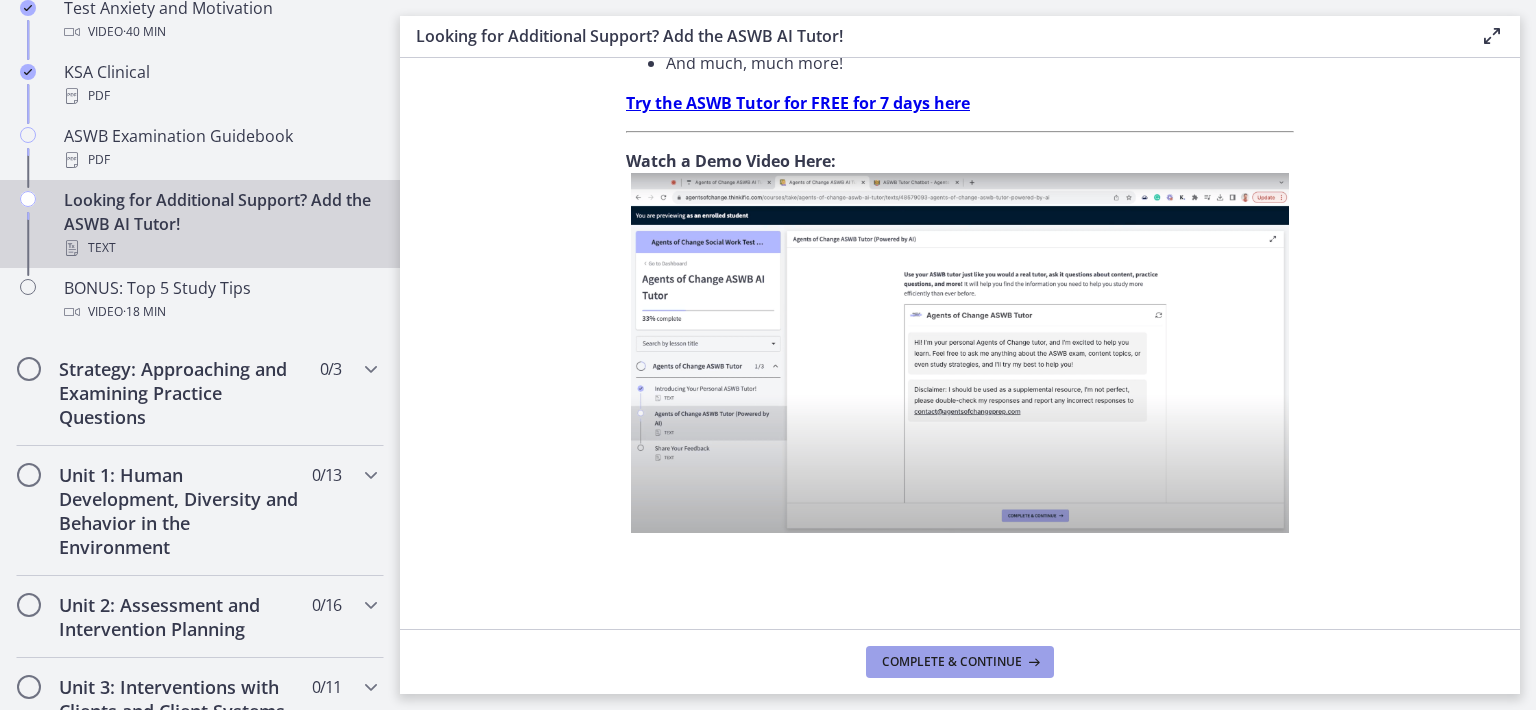 click on "Complete & continue" at bounding box center (952, 662) 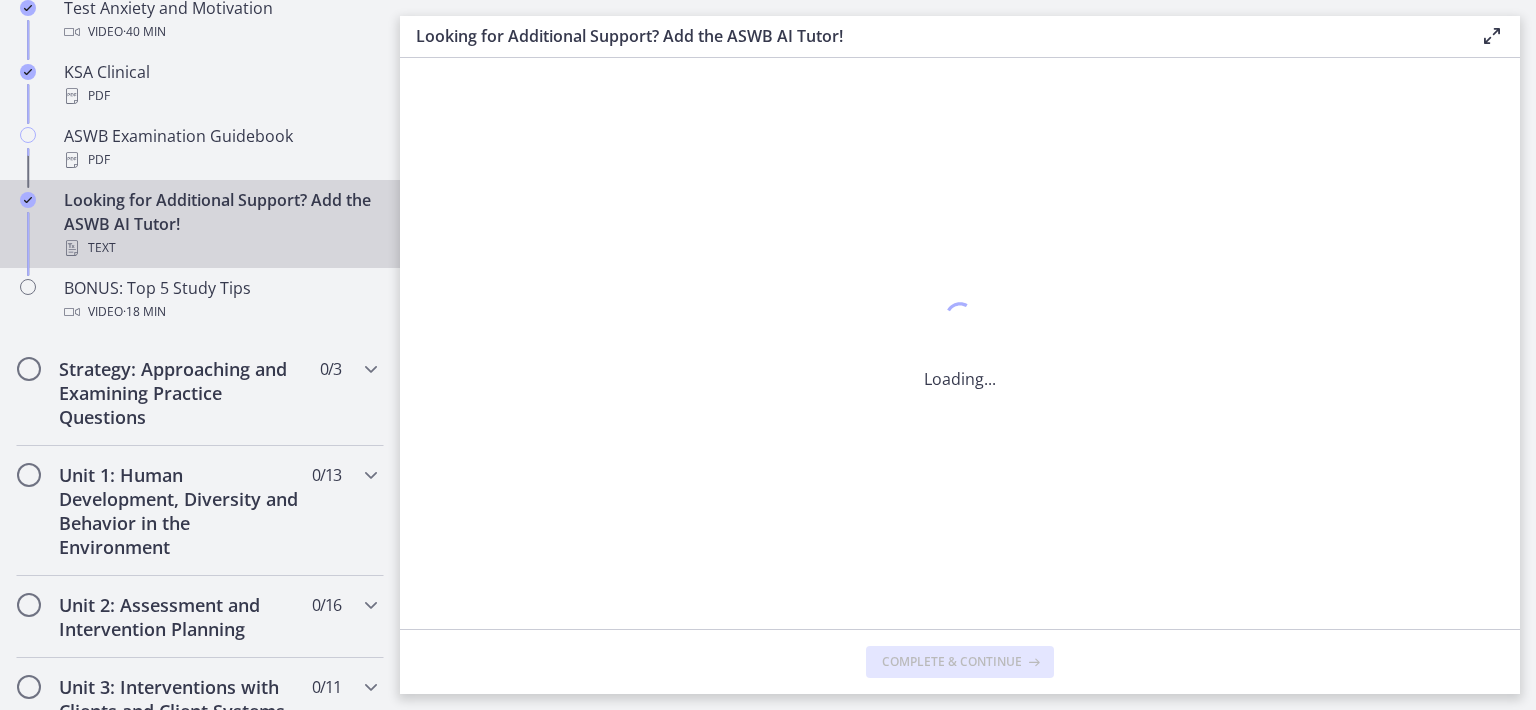 scroll, scrollTop: 0, scrollLeft: 0, axis: both 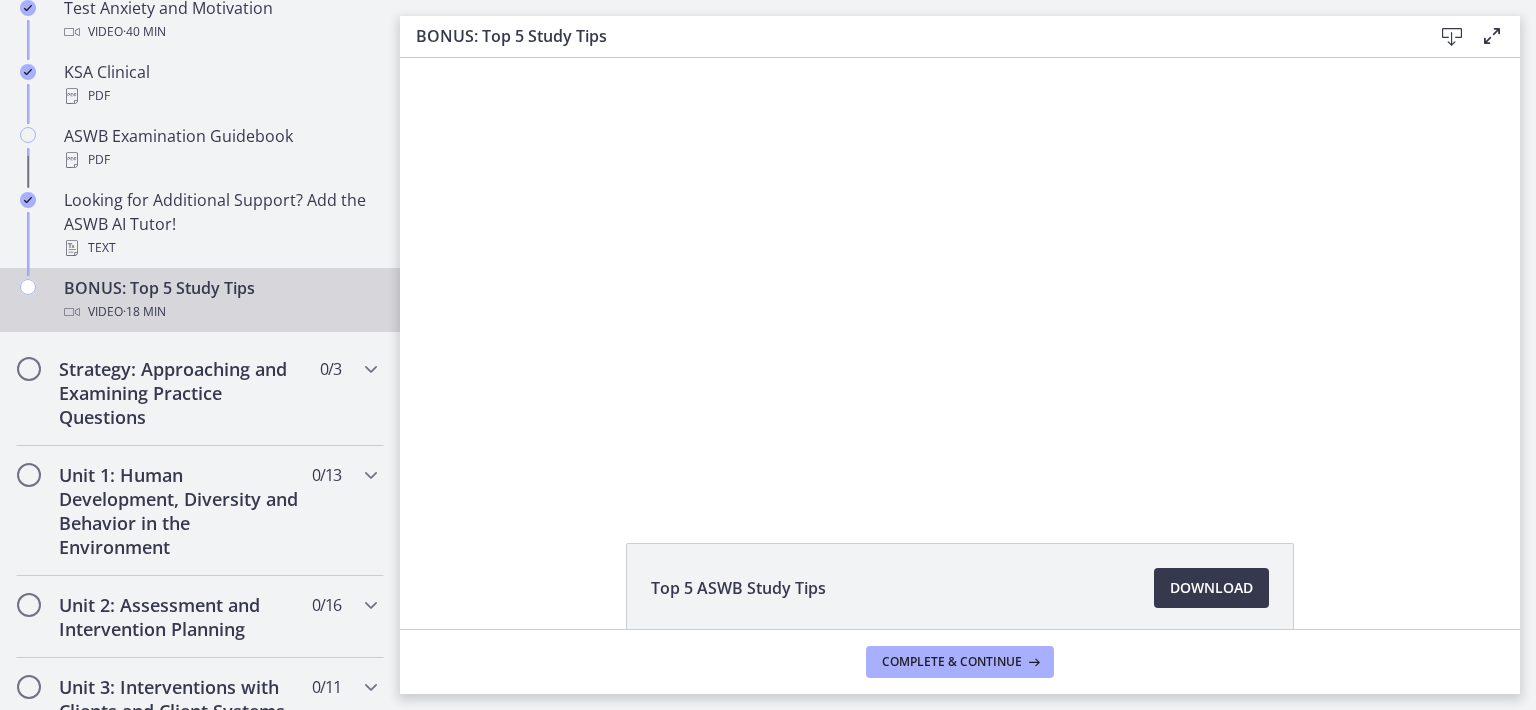 click at bounding box center (960, 277) 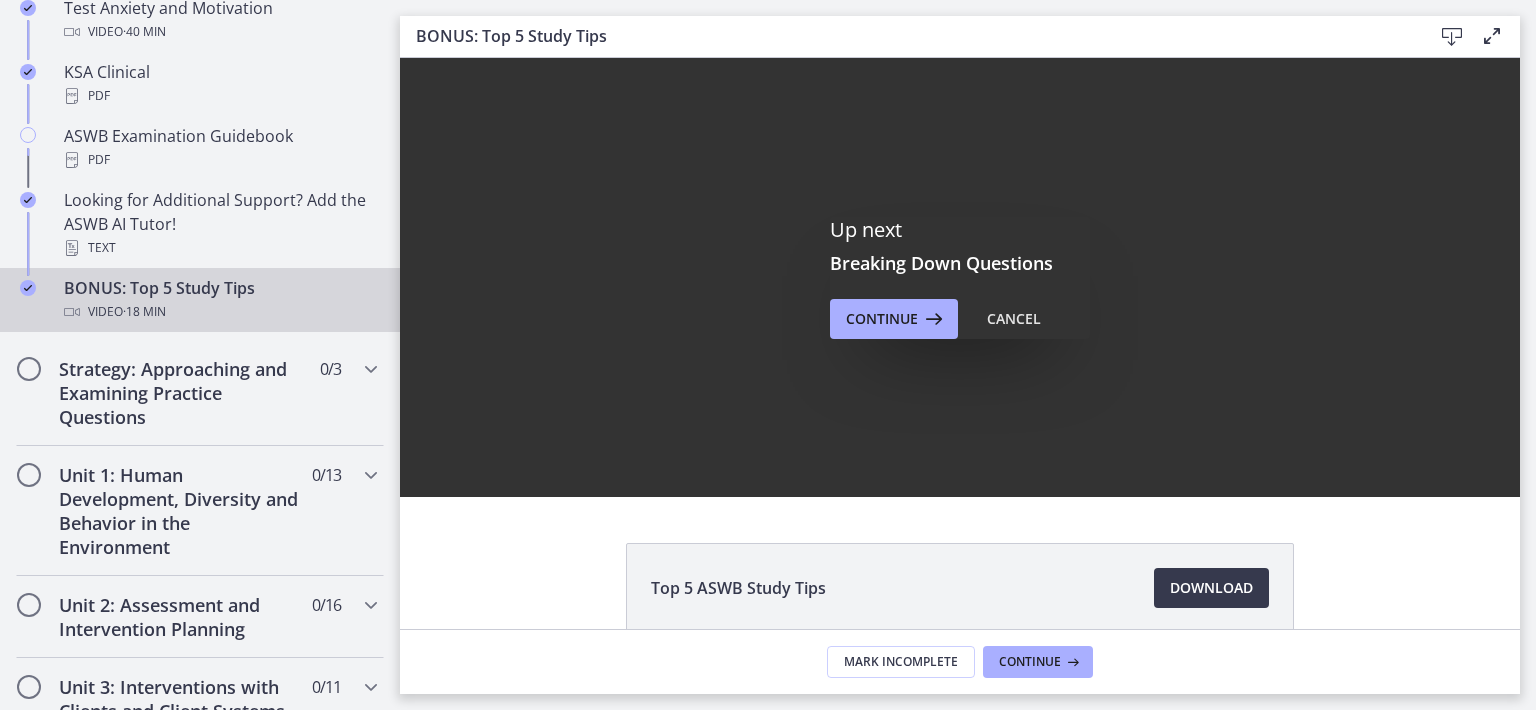scroll, scrollTop: 0, scrollLeft: 0, axis: both 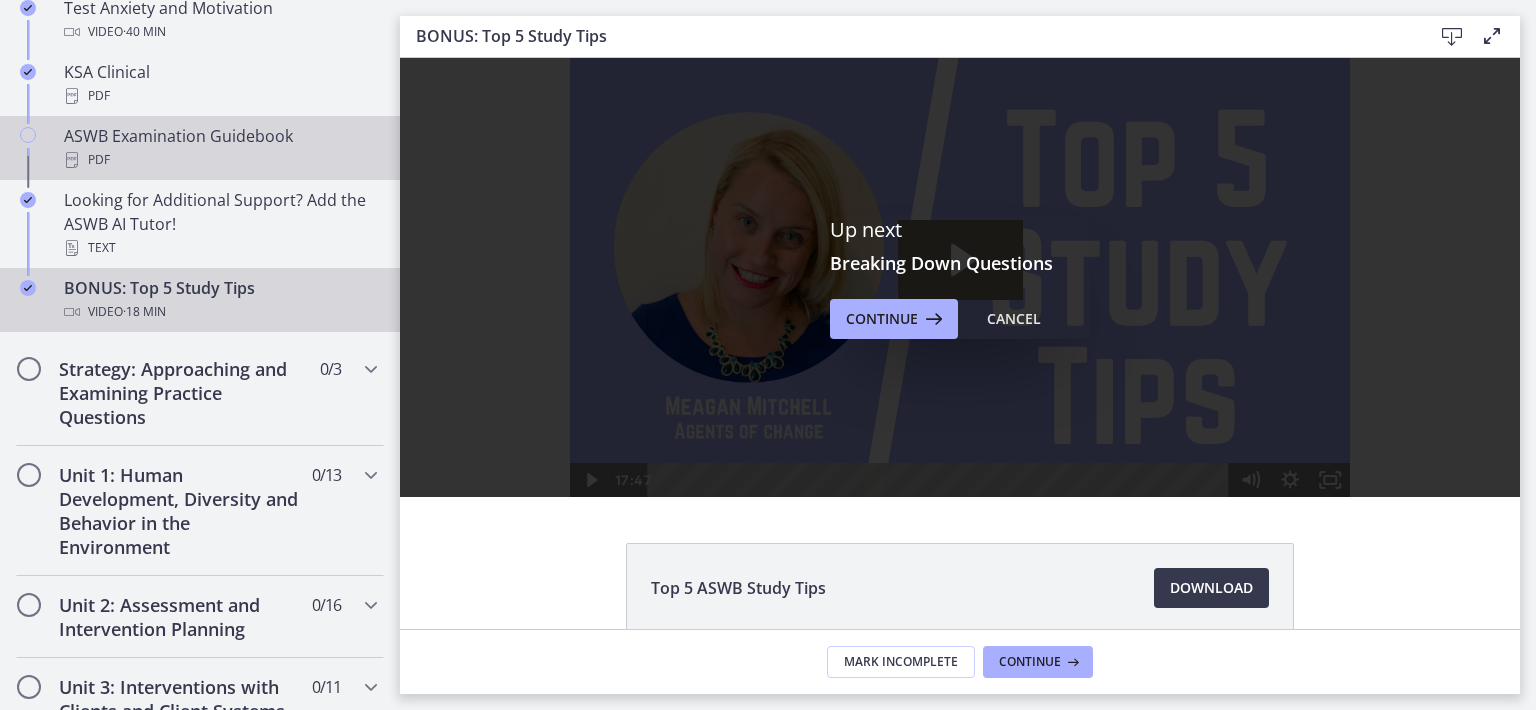 click at bounding box center [28, 135] 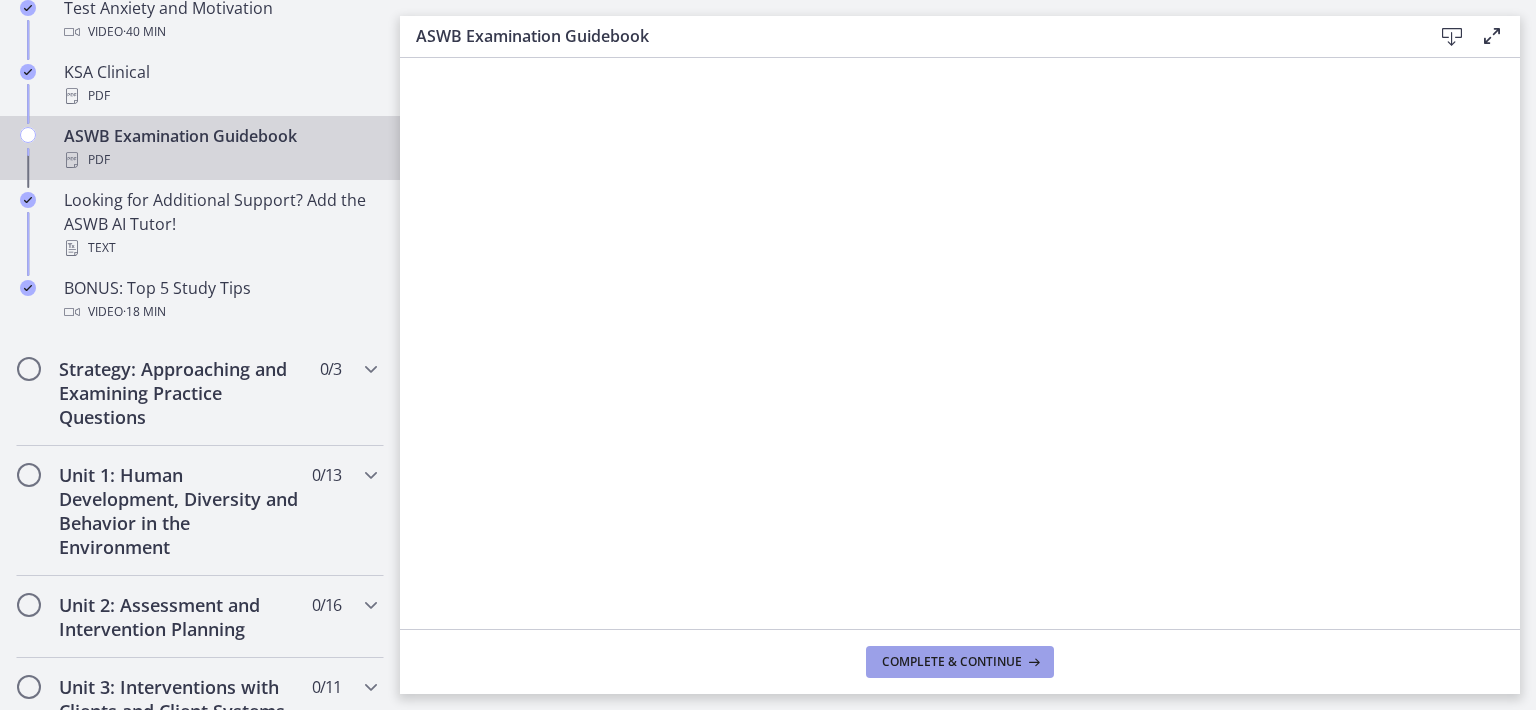 click on "Complete & continue" at bounding box center (952, 662) 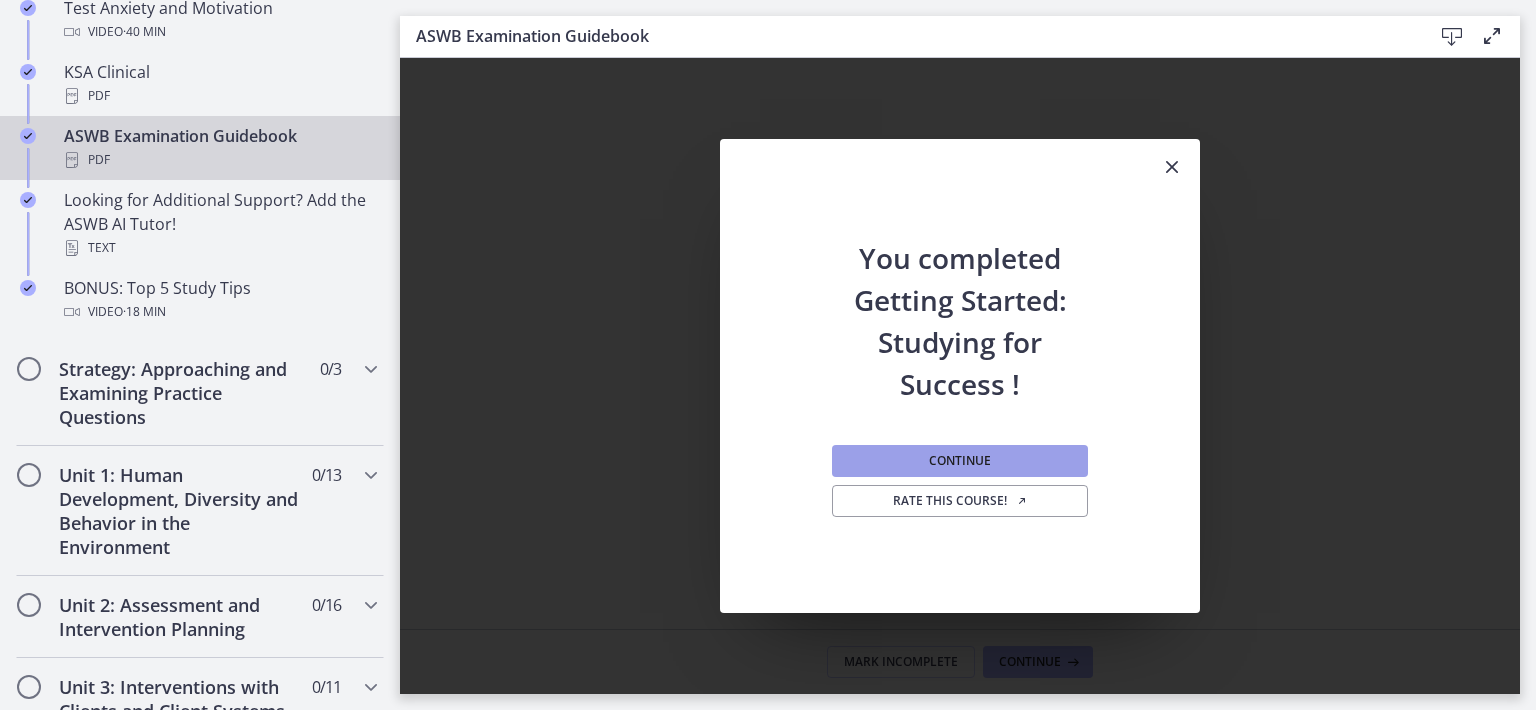 click on "Continue" at bounding box center [960, 461] 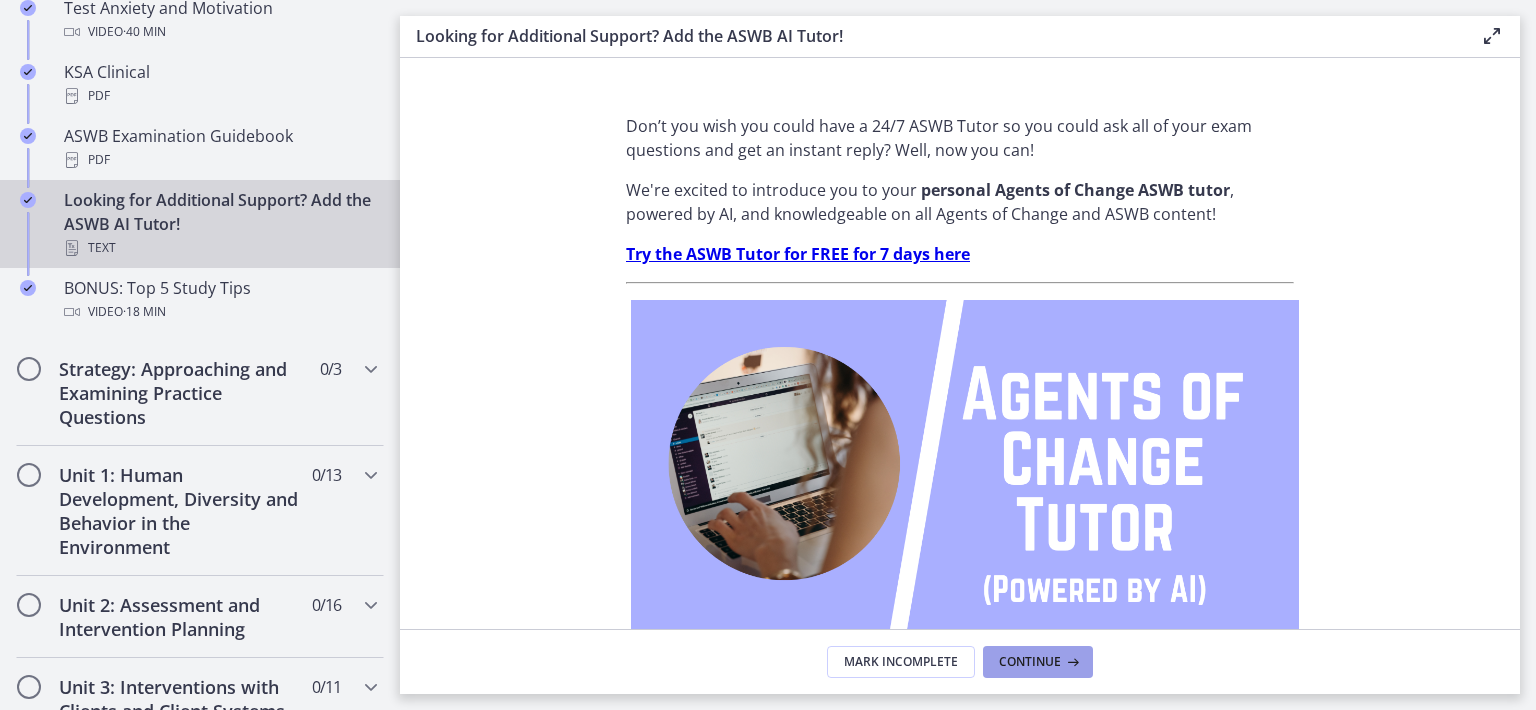 click on "Continue" at bounding box center [1030, 662] 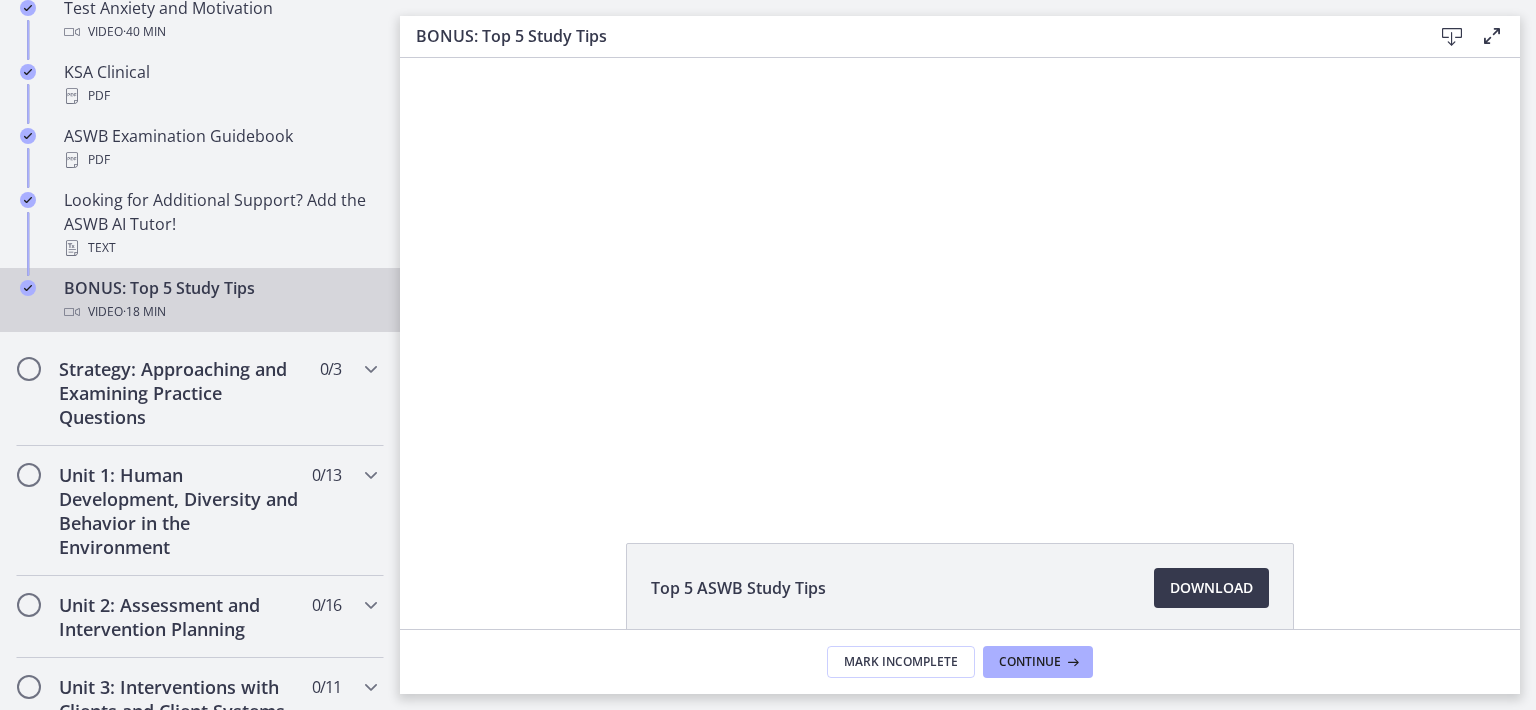 scroll, scrollTop: 0, scrollLeft: 0, axis: both 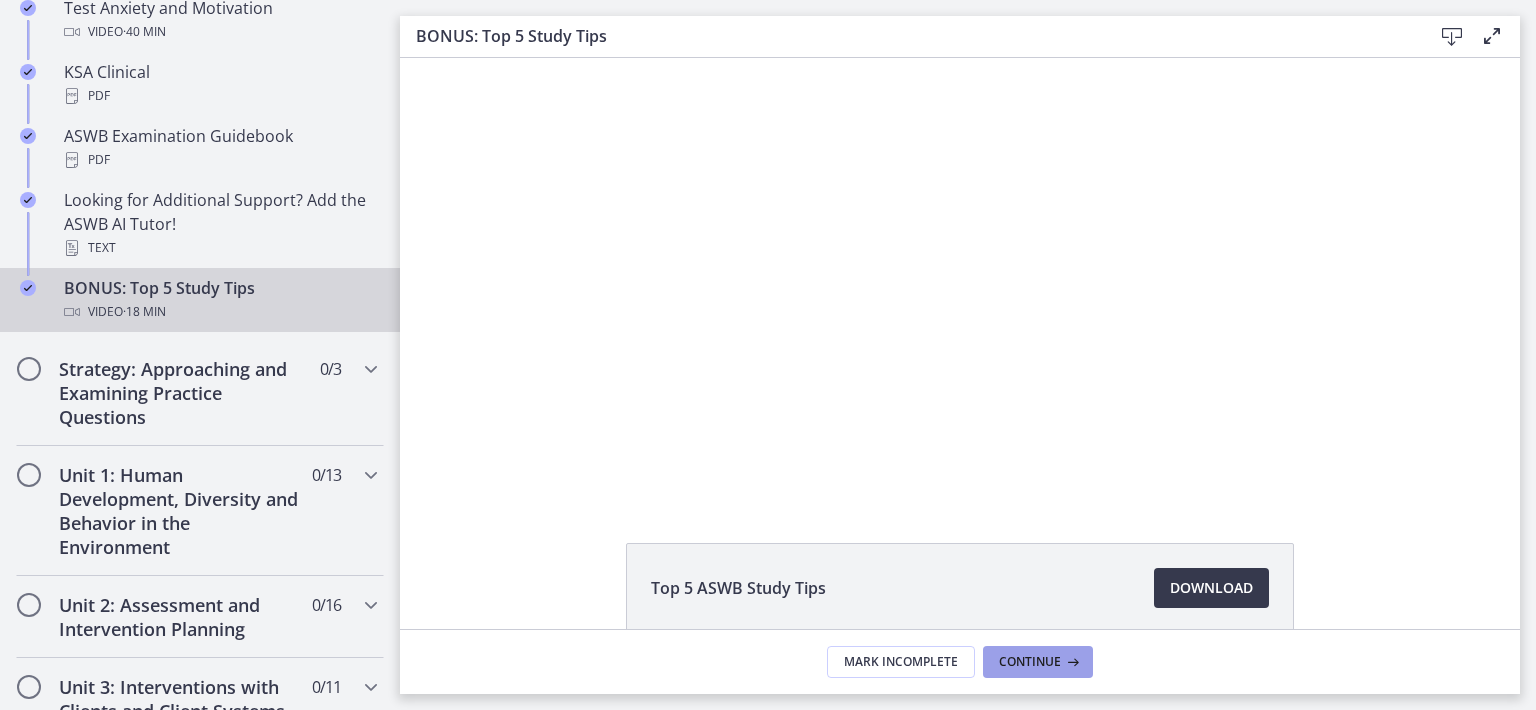 click on "Continue" at bounding box center (1030, 662) 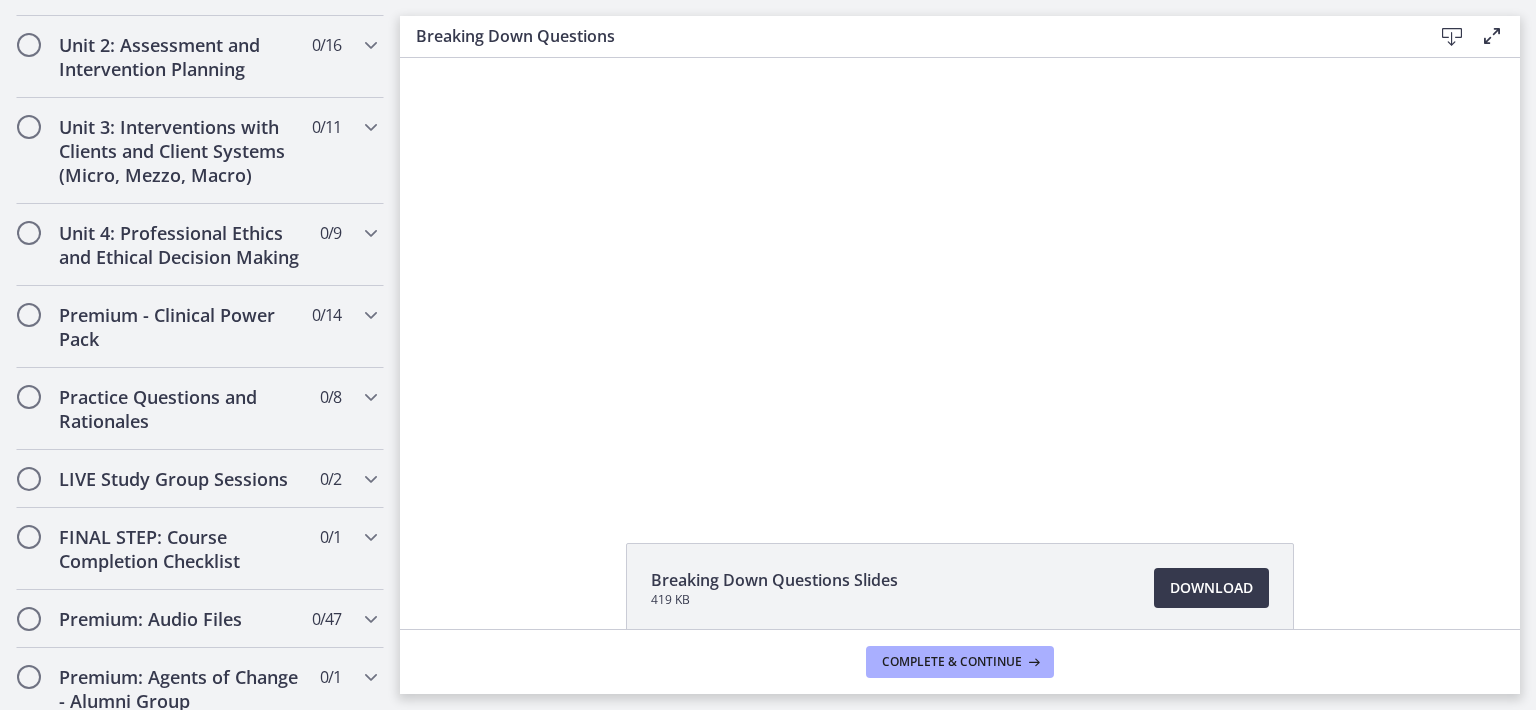 scroll, scrollTop: 0, scrollLeft: 0, axis: both 